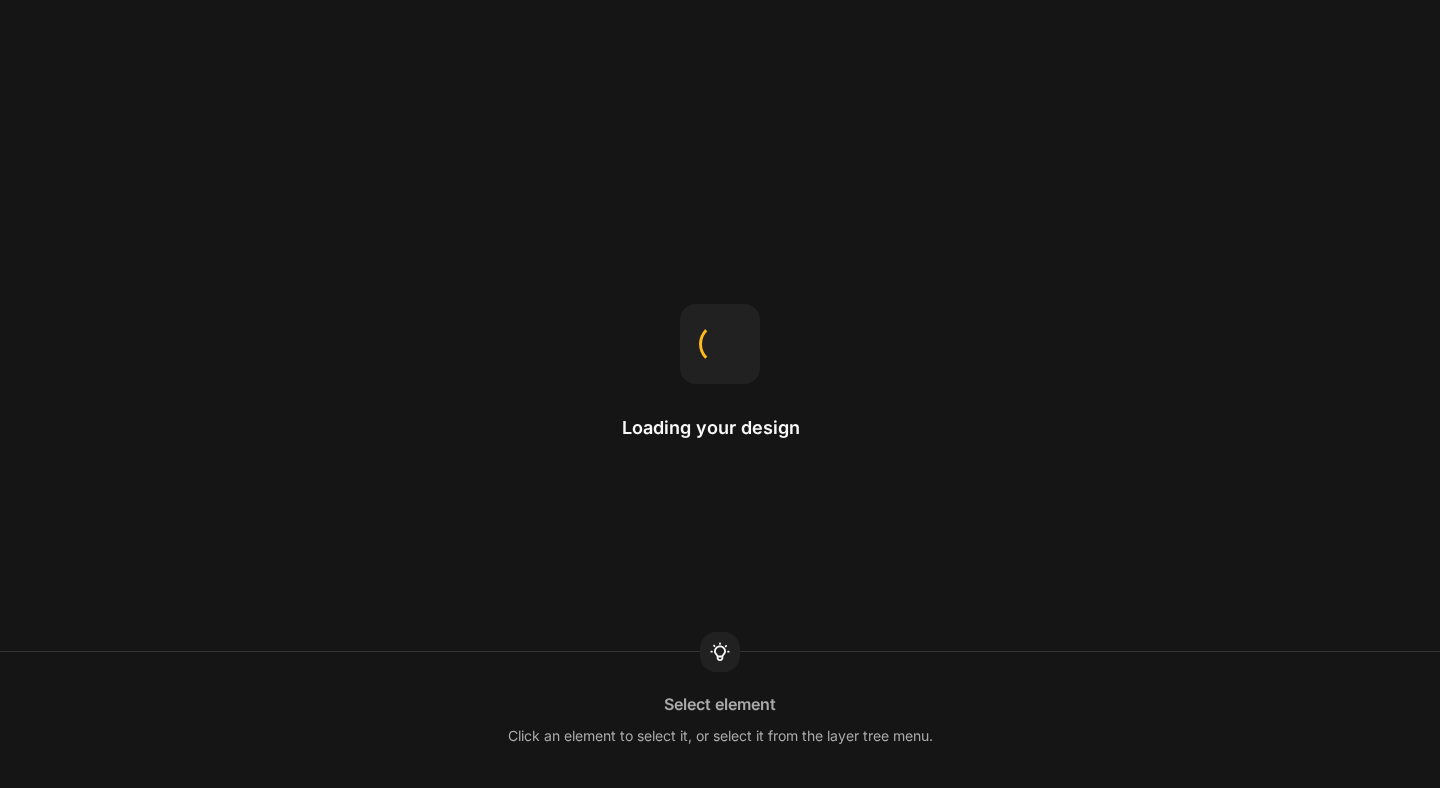 scroll, scrollTop: 0, scrollLeft: 0, axis: both 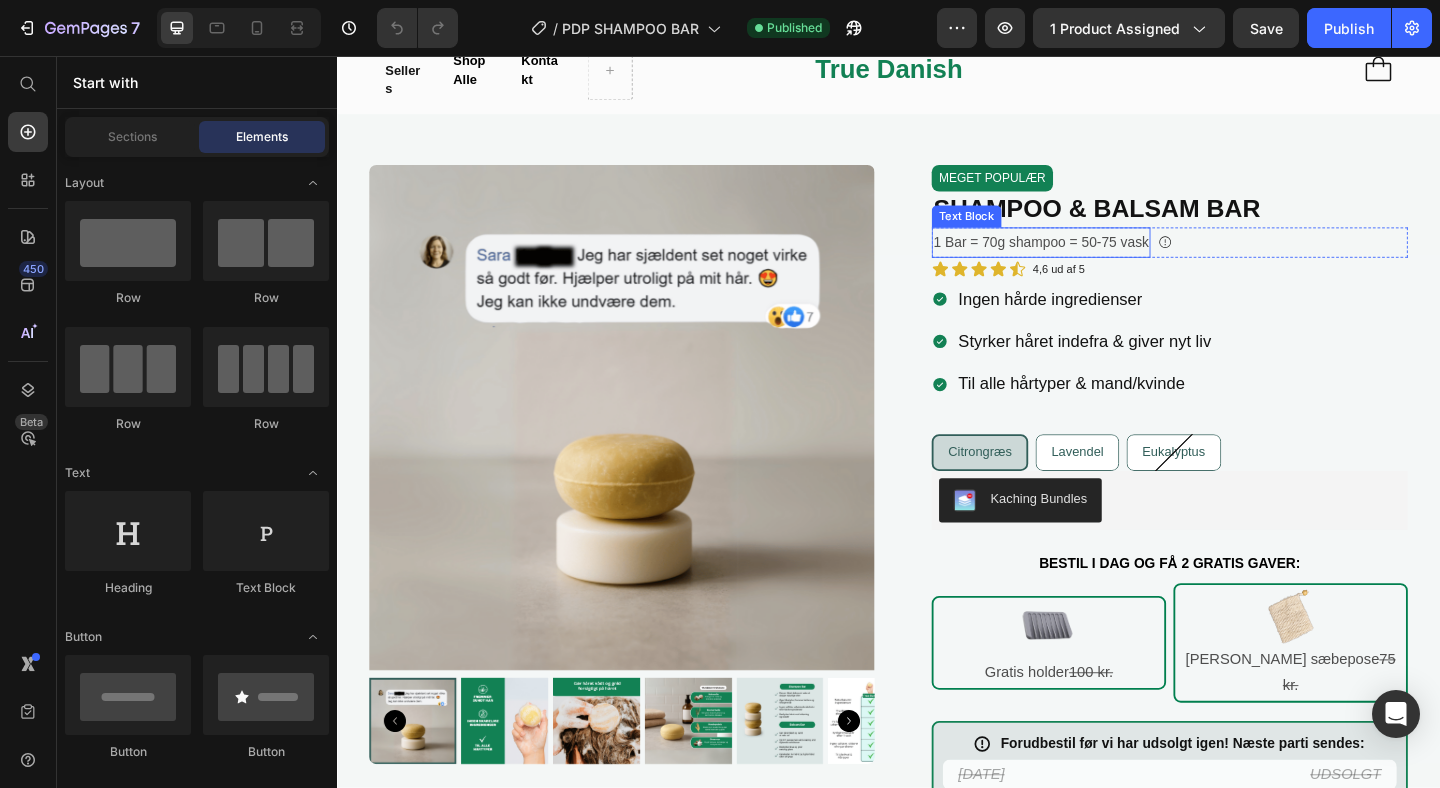 click on "1 Bar = 70g shampoo = 50-75 vask" at bounding box center (1103, 257) 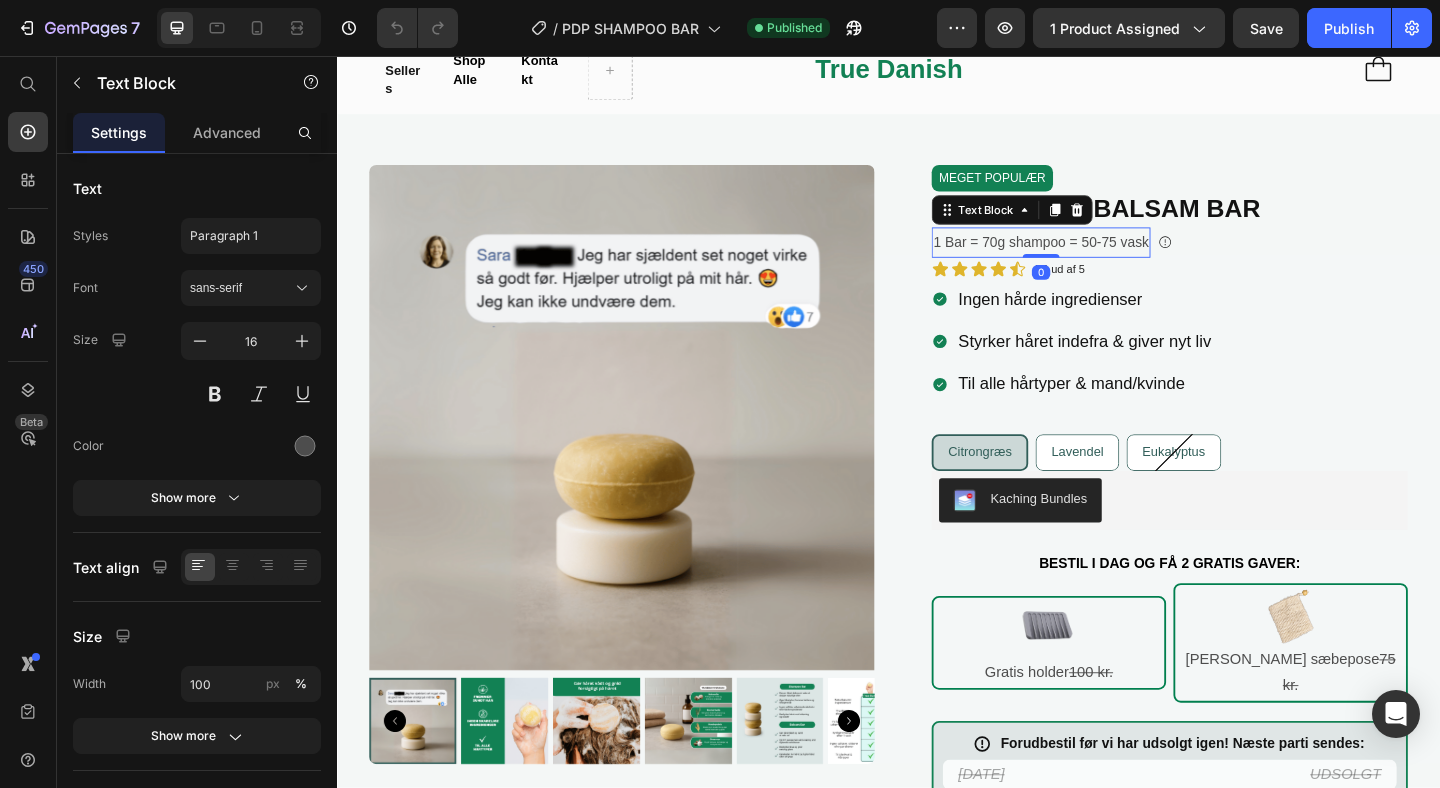 click on "1 Bar = 70g shampoo = 50-75 vask" at bounding box center (1103, 257) 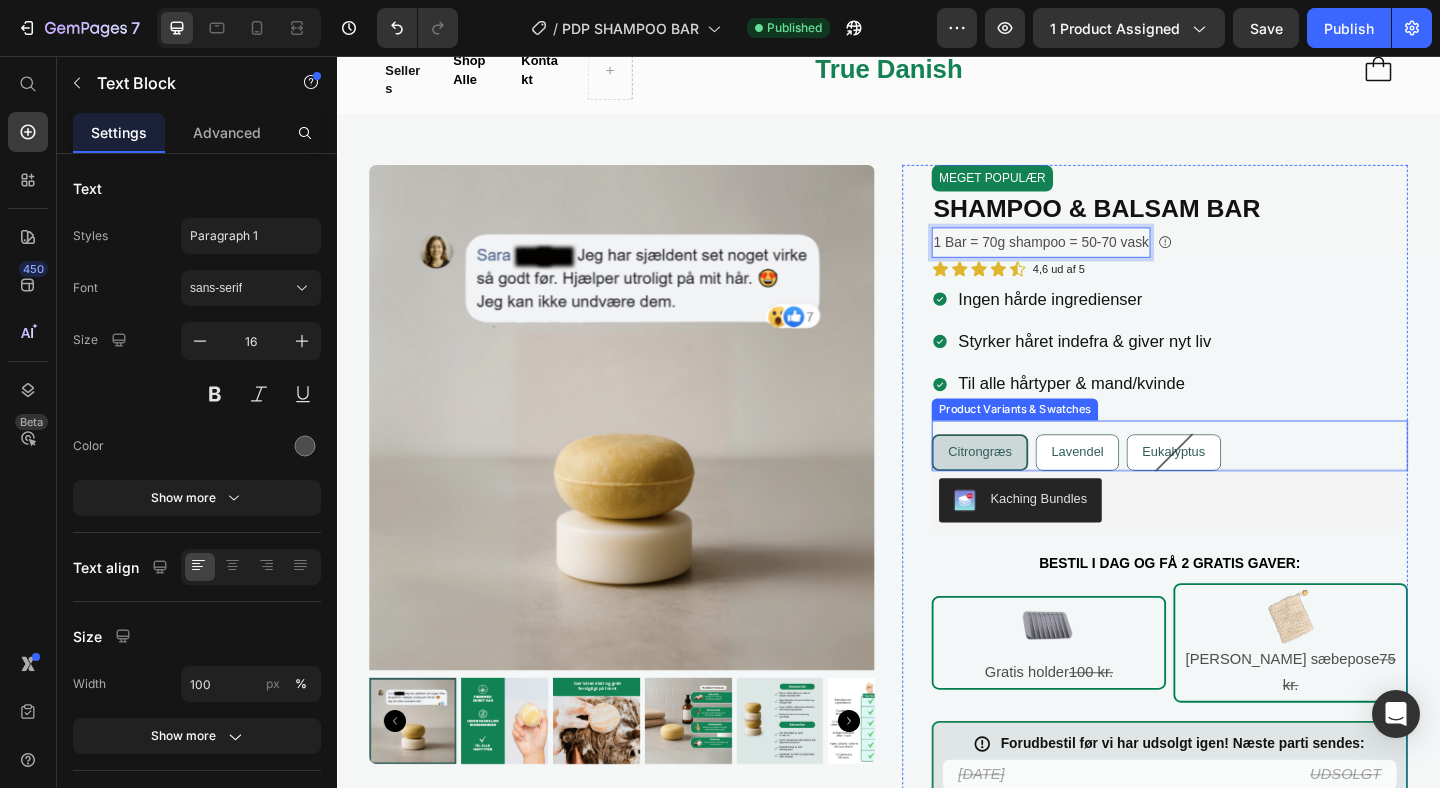 scroll, scrollTop: 661, scrollLeft: 0, axis: vertical 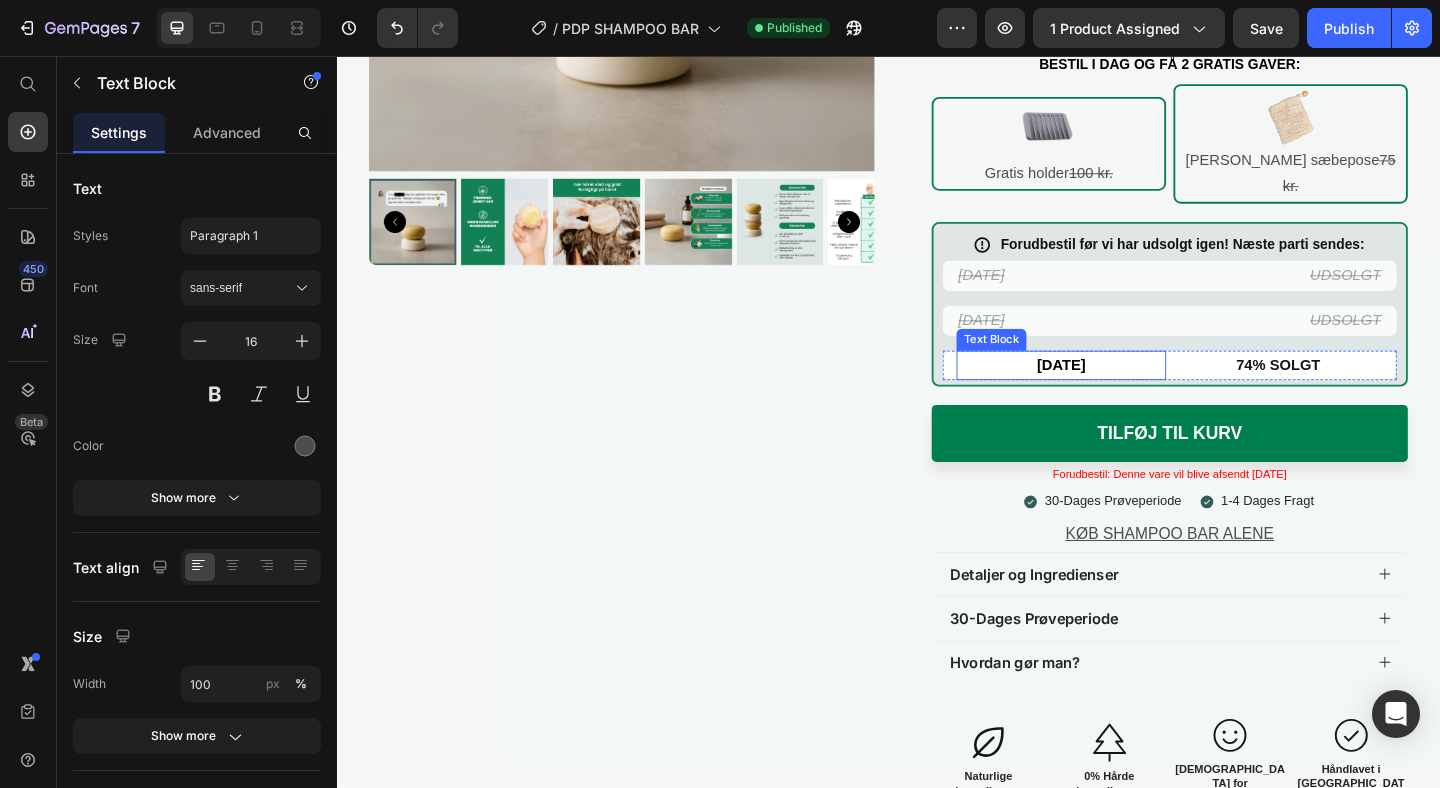 click on "Fredag d. 10 juli" at bounding box center (1124, 391) 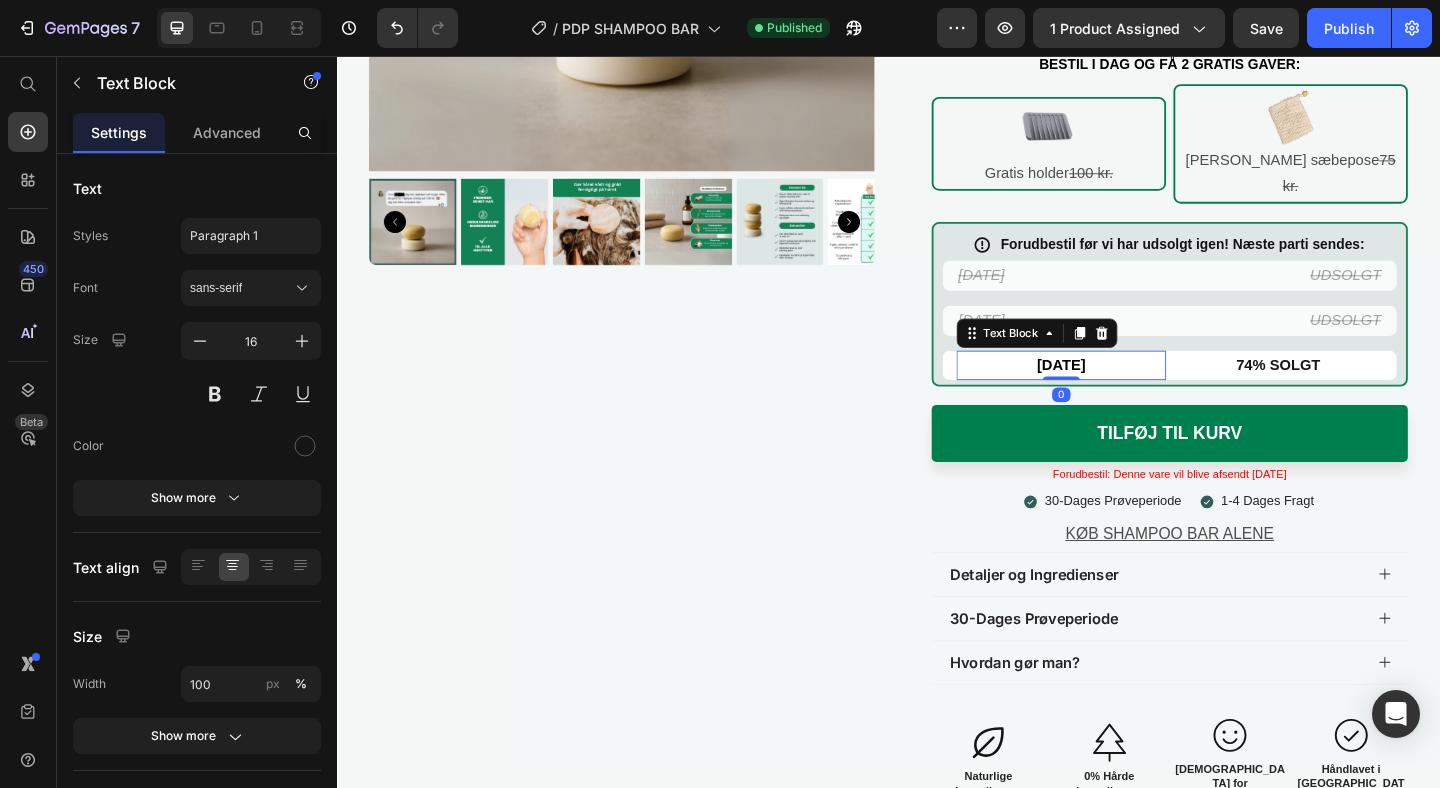 click on "Fredag d. 10 juli" at bounding box center (1124, 391) 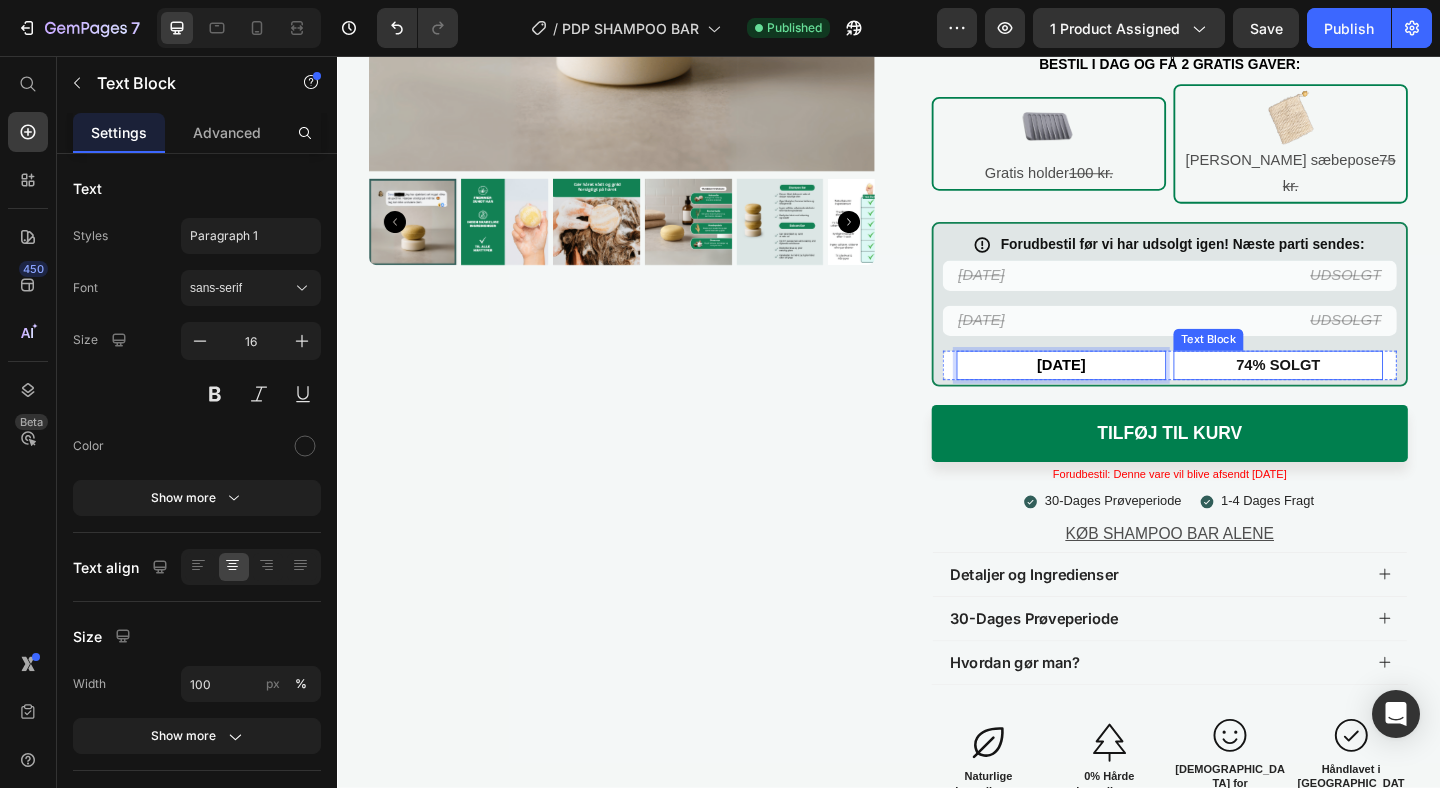 click on "74% SOLGT" at bounding box center (1361, 391) 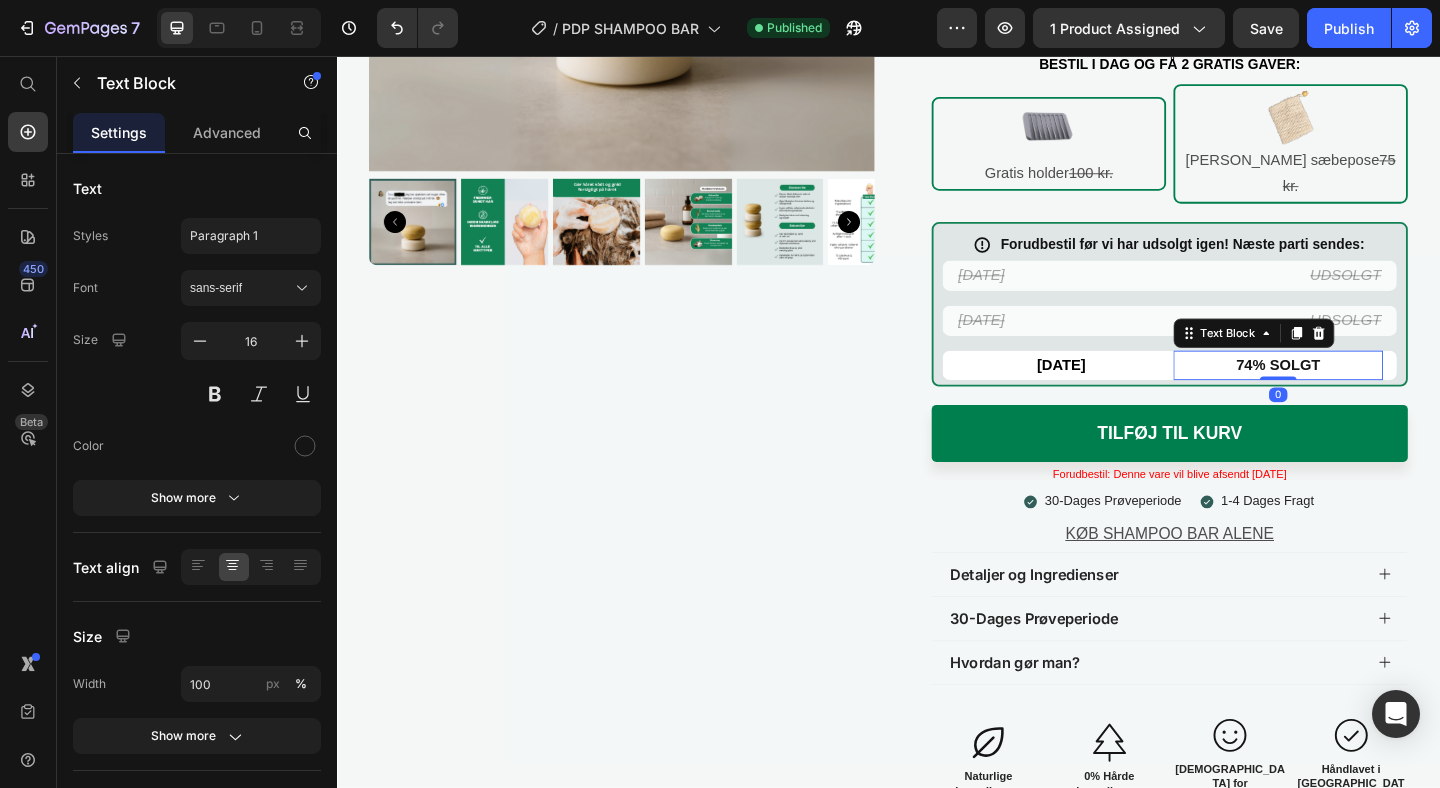 click on "74% SOLGT" at bounding box center [1361, 391] 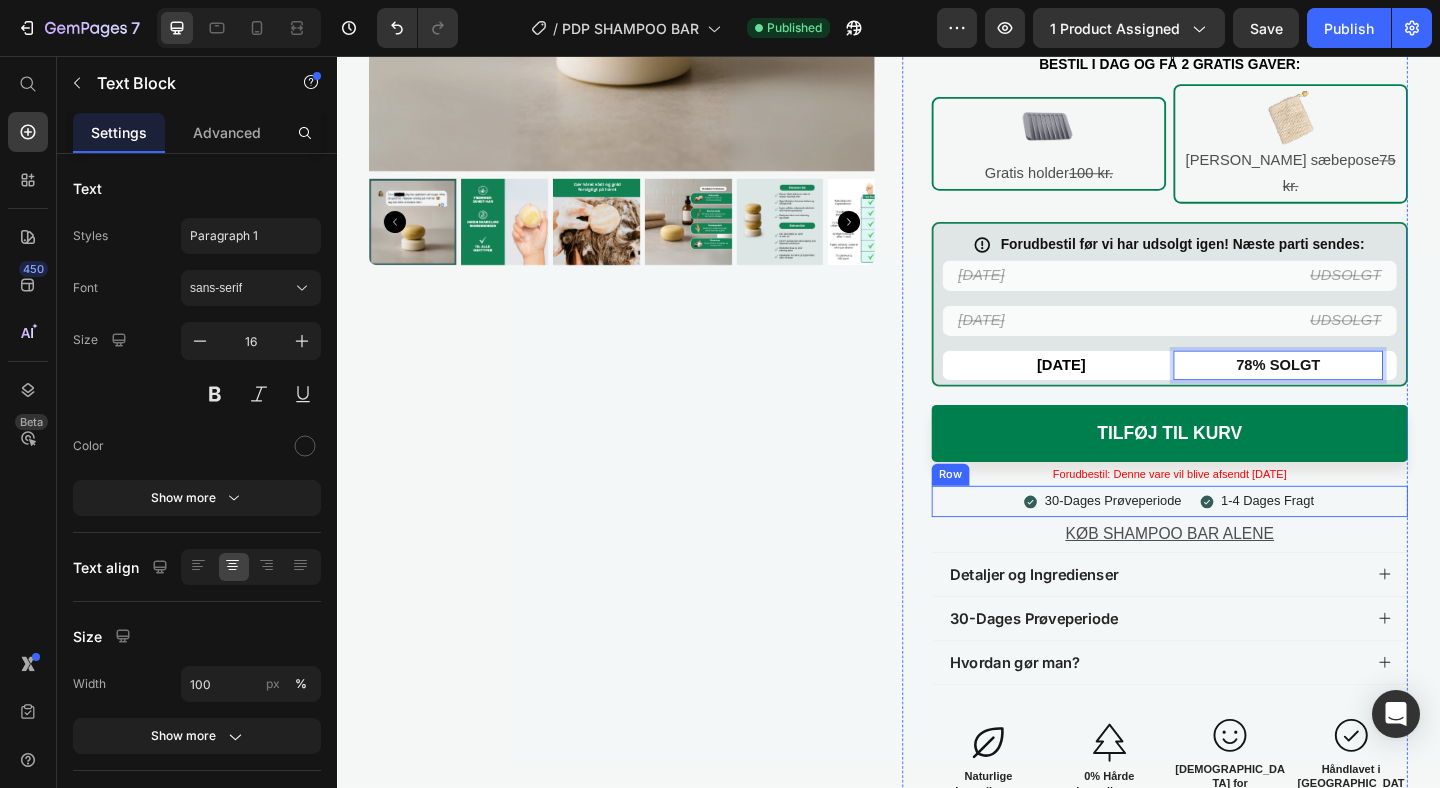 click on "Forudbestil: Denne vare vil blive afsendt fredag 10. juli" at bounding box center [1243, 510] 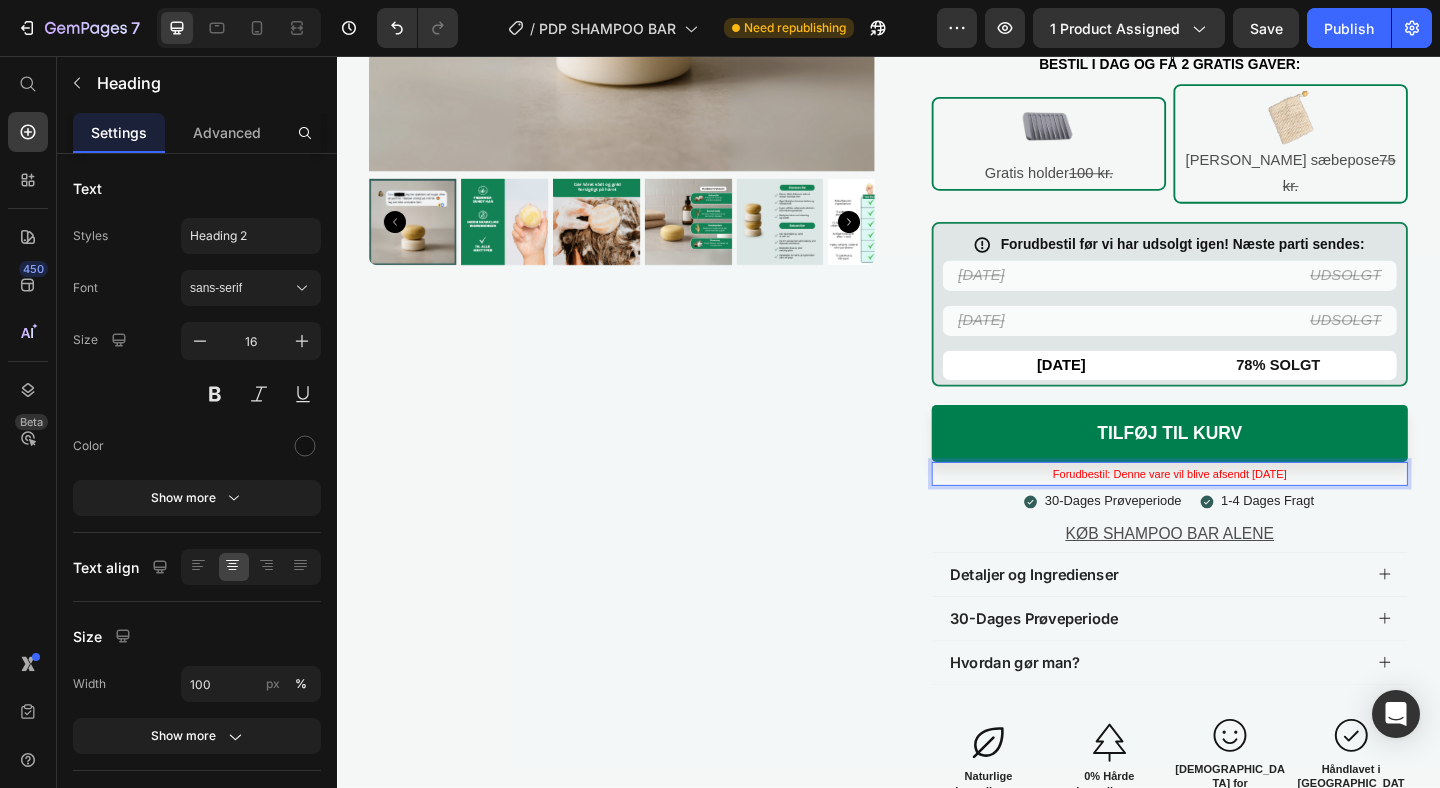 click on "Forudbestil: Denne vare vil blive afsendt [DATE]" at bounding box center (1243, 510) 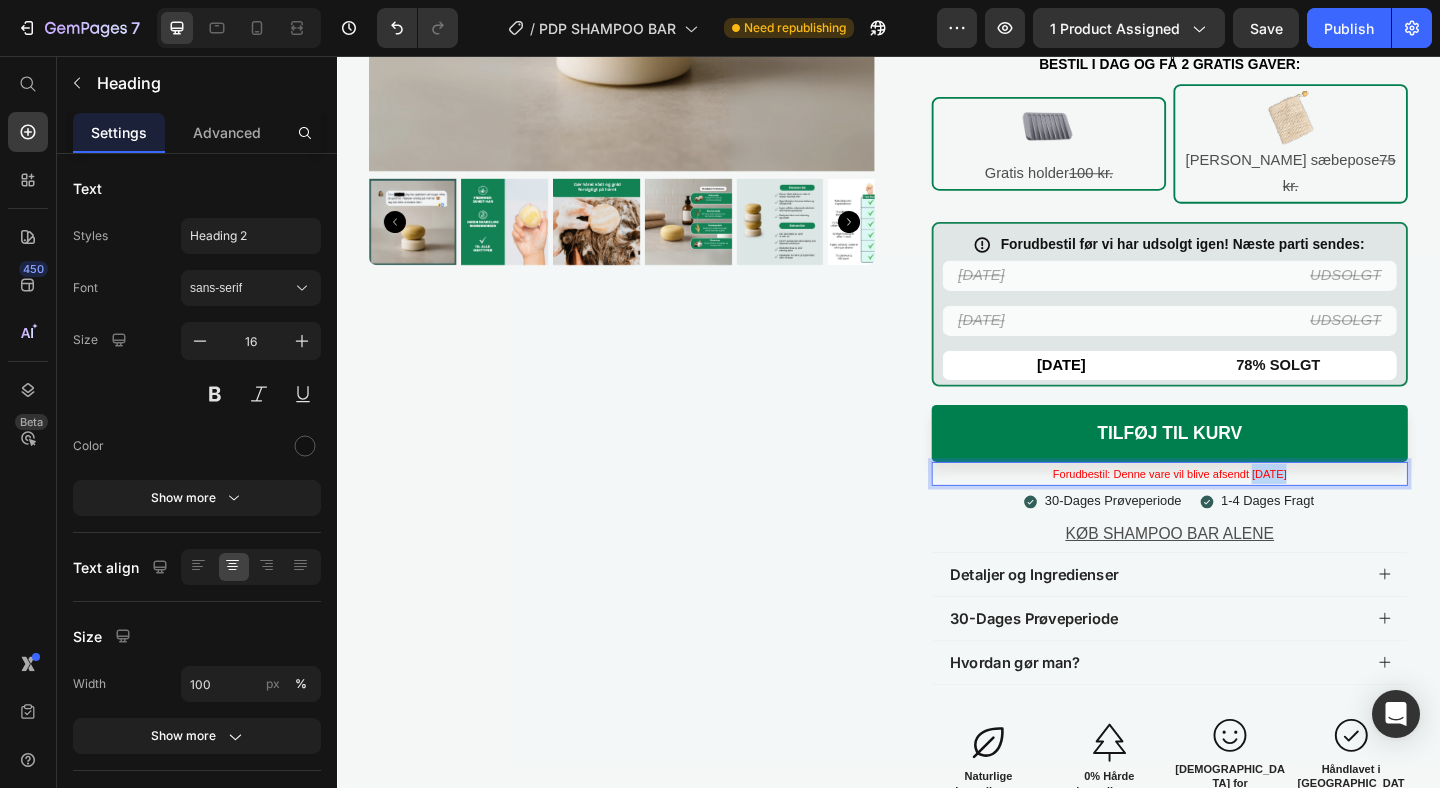 click on "Forudbestil: Denne vare vil blive afsendt [DATE]" at bounding box center [1243, 510] 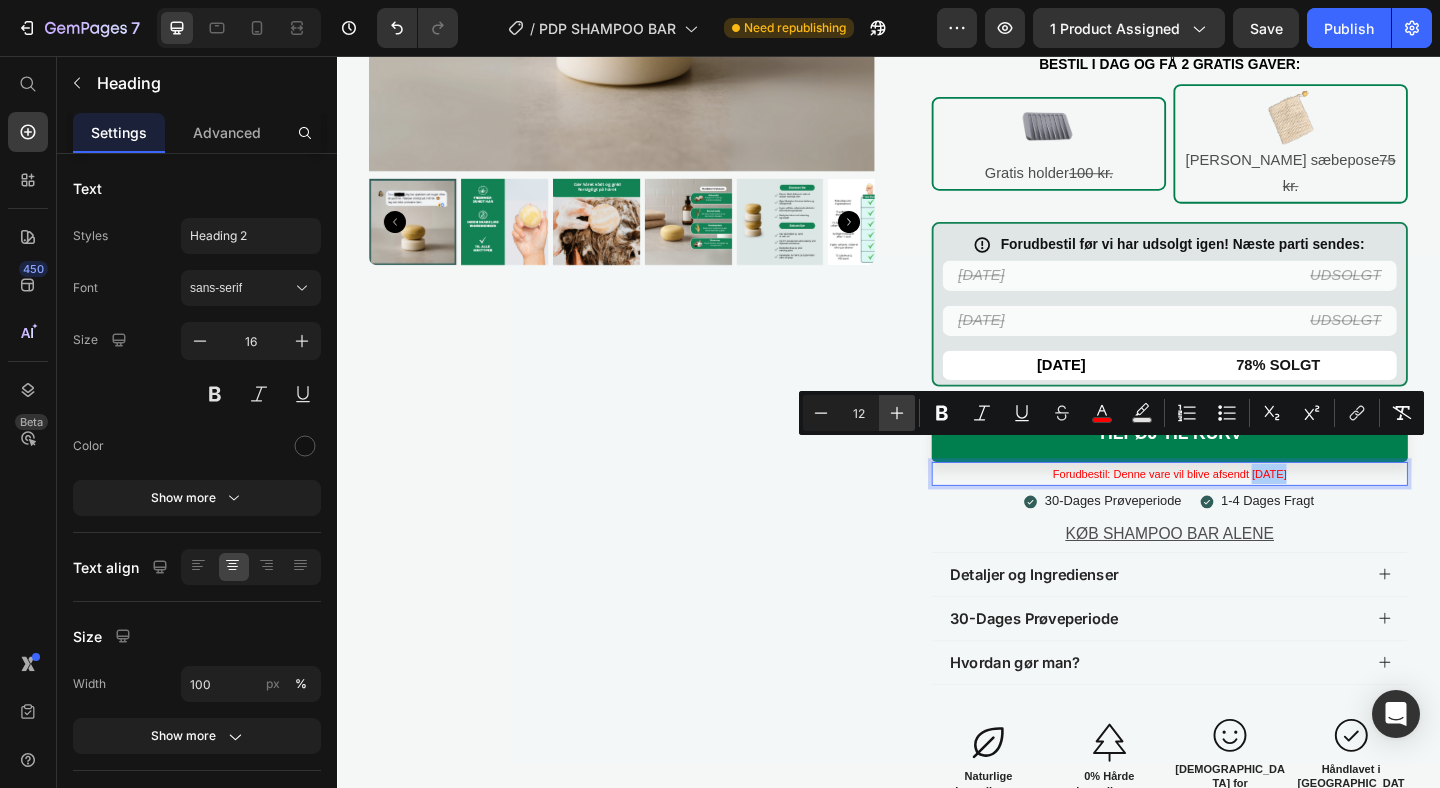click 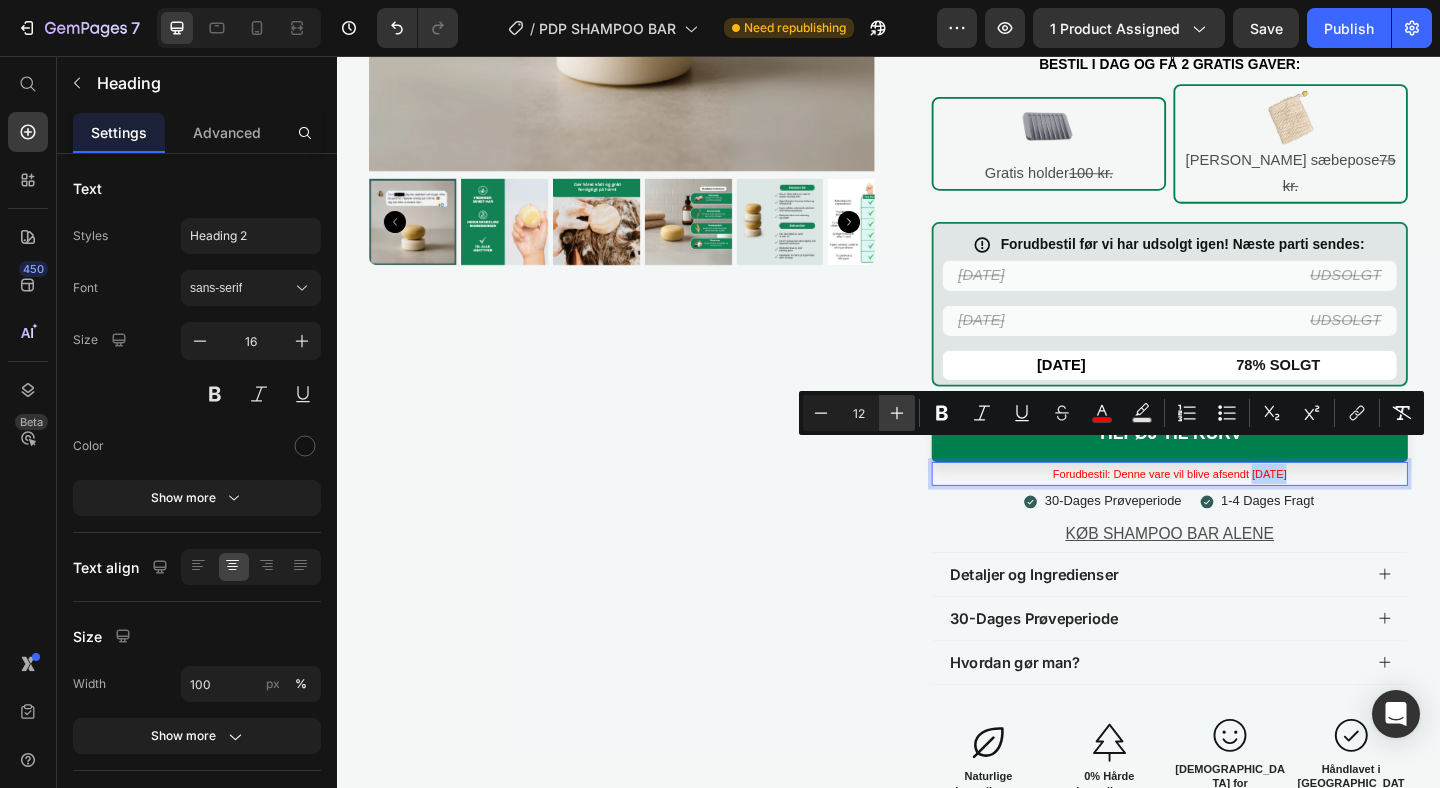 type on "13" 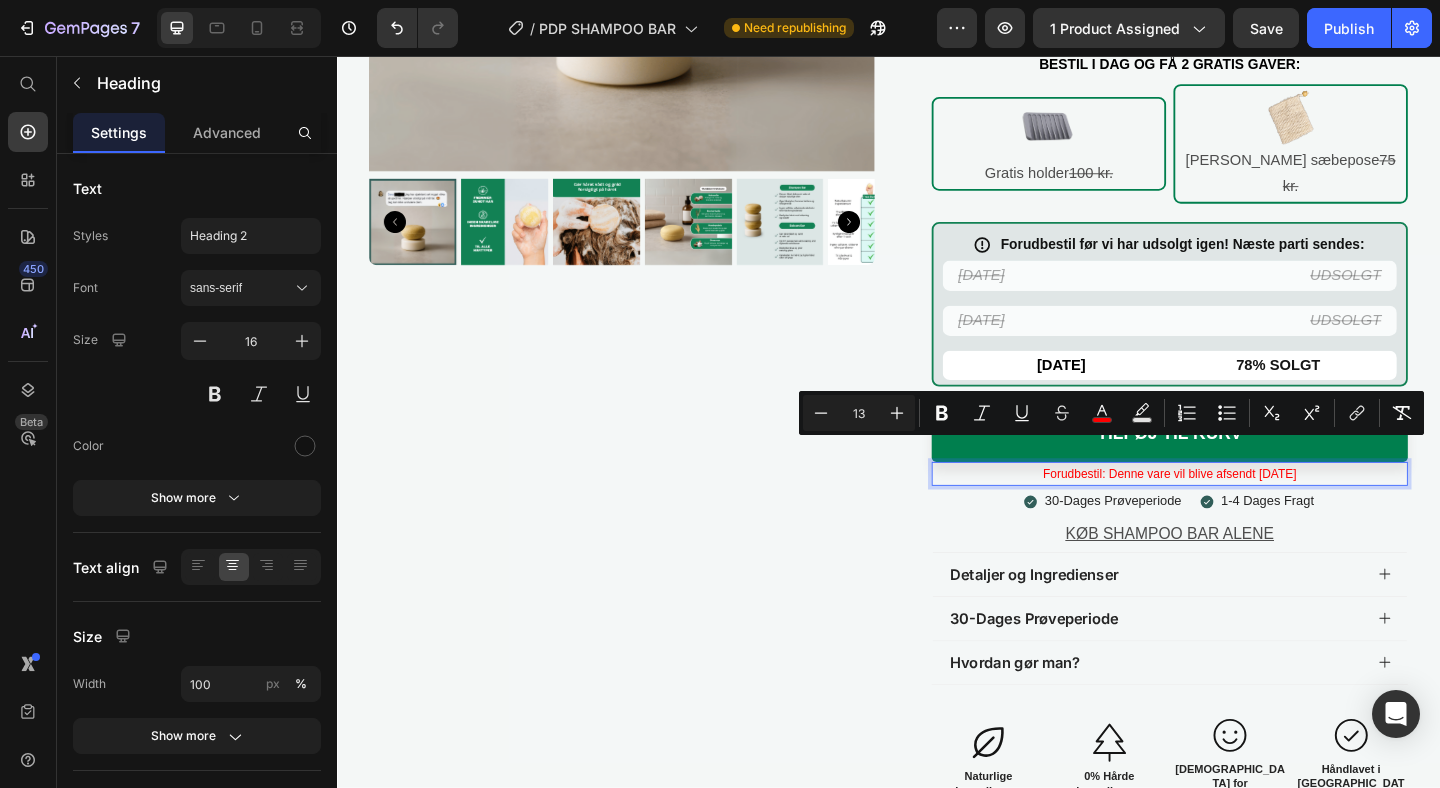 click at bounding box center [239, 28] 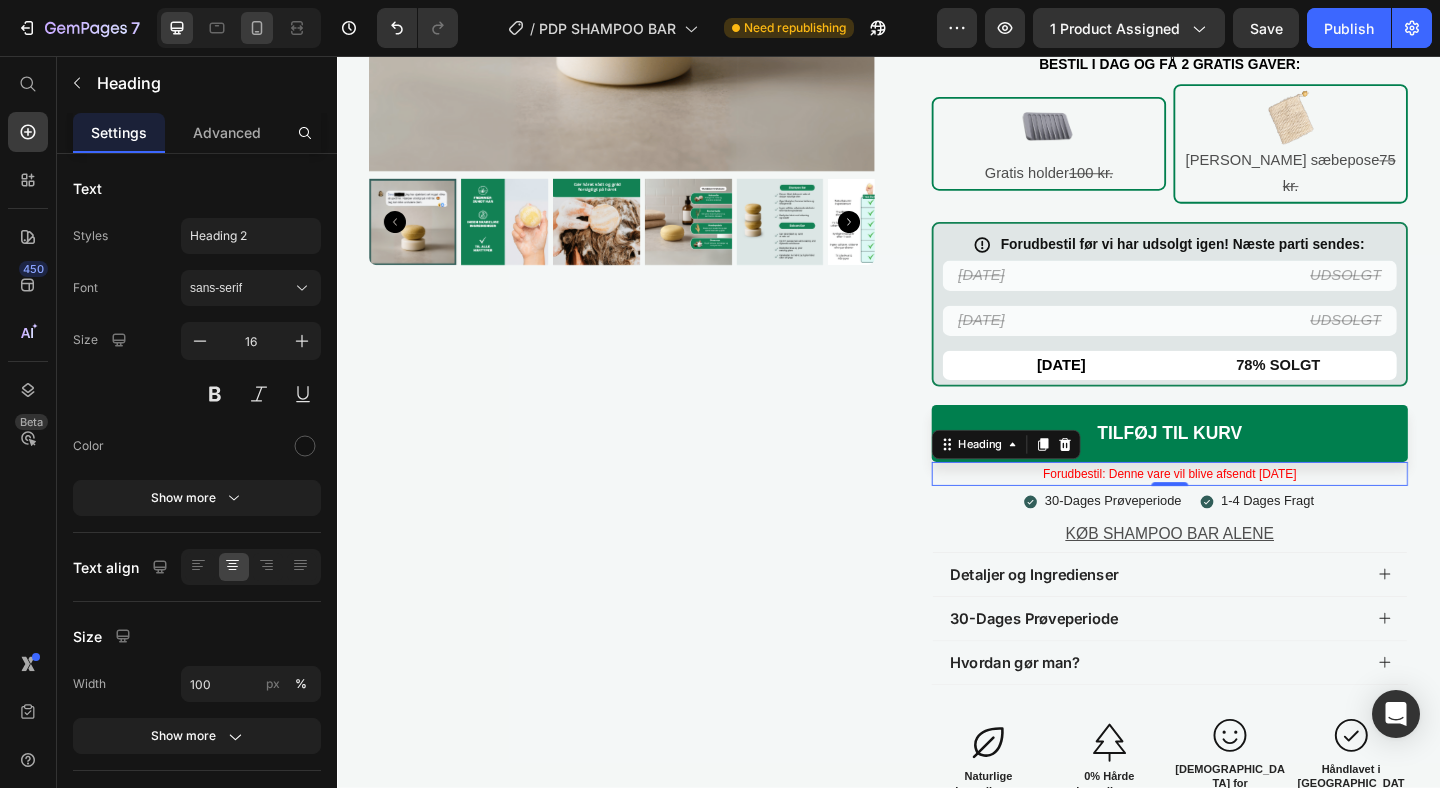 click 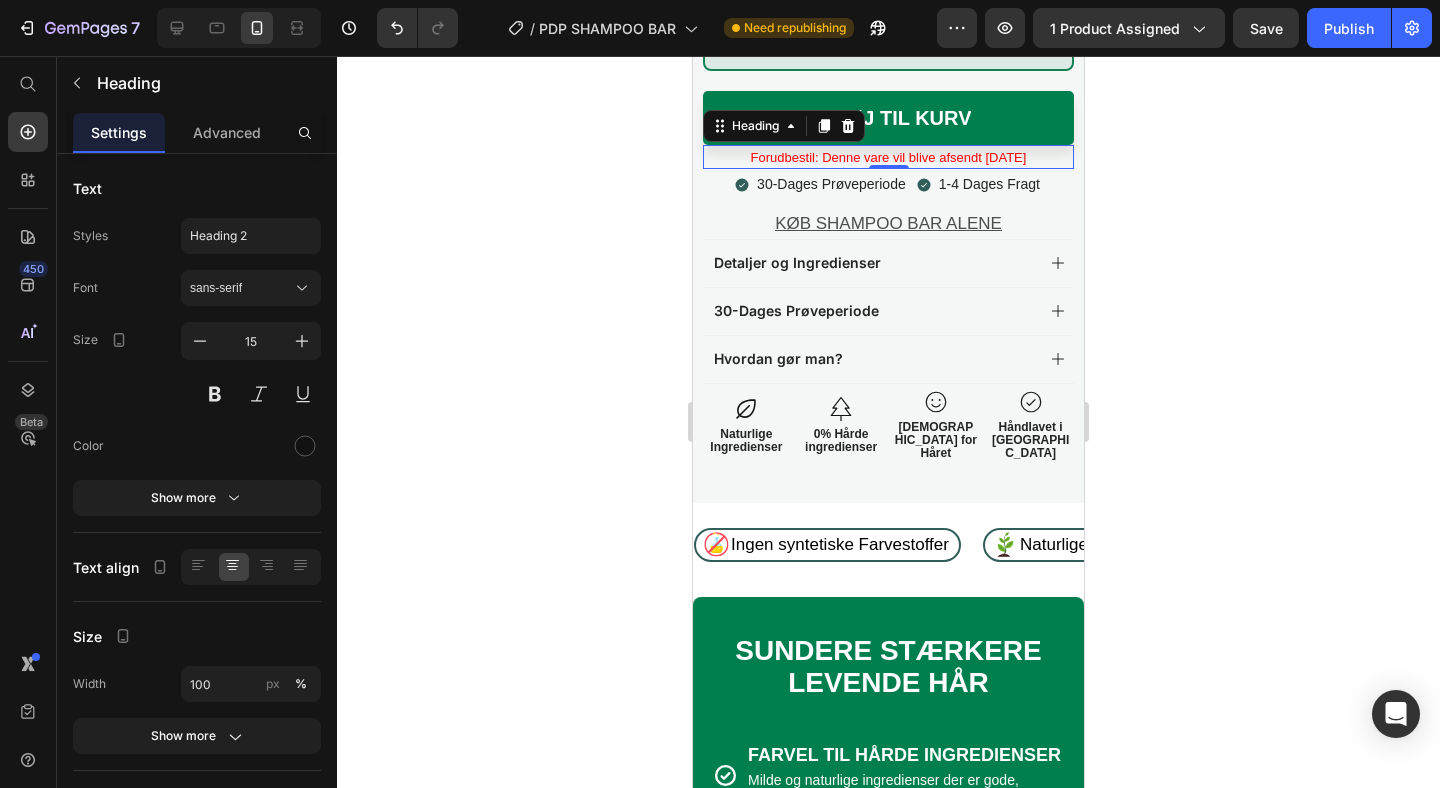 click 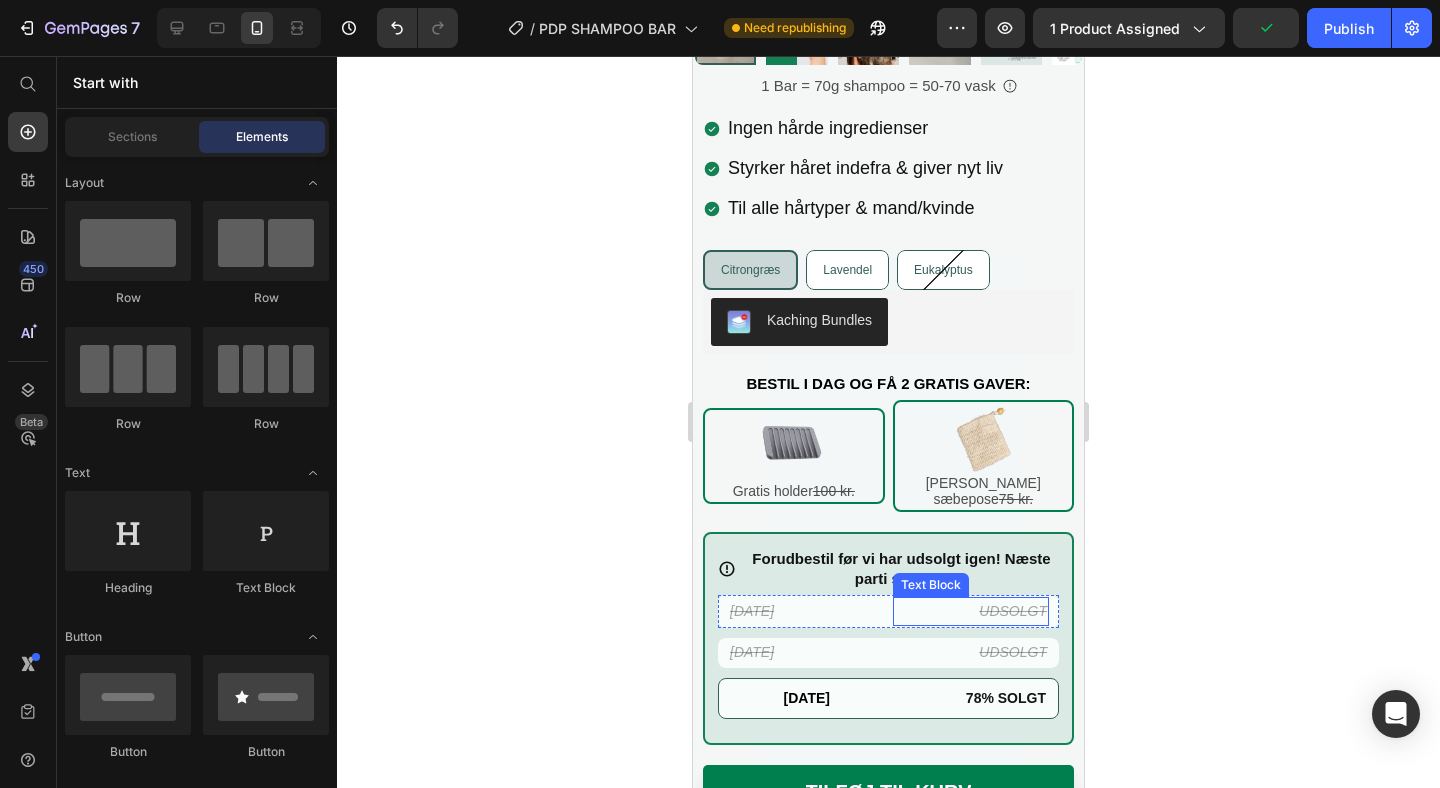 scroll, scrollTop: 0, scrollLeft: 0, axis: both 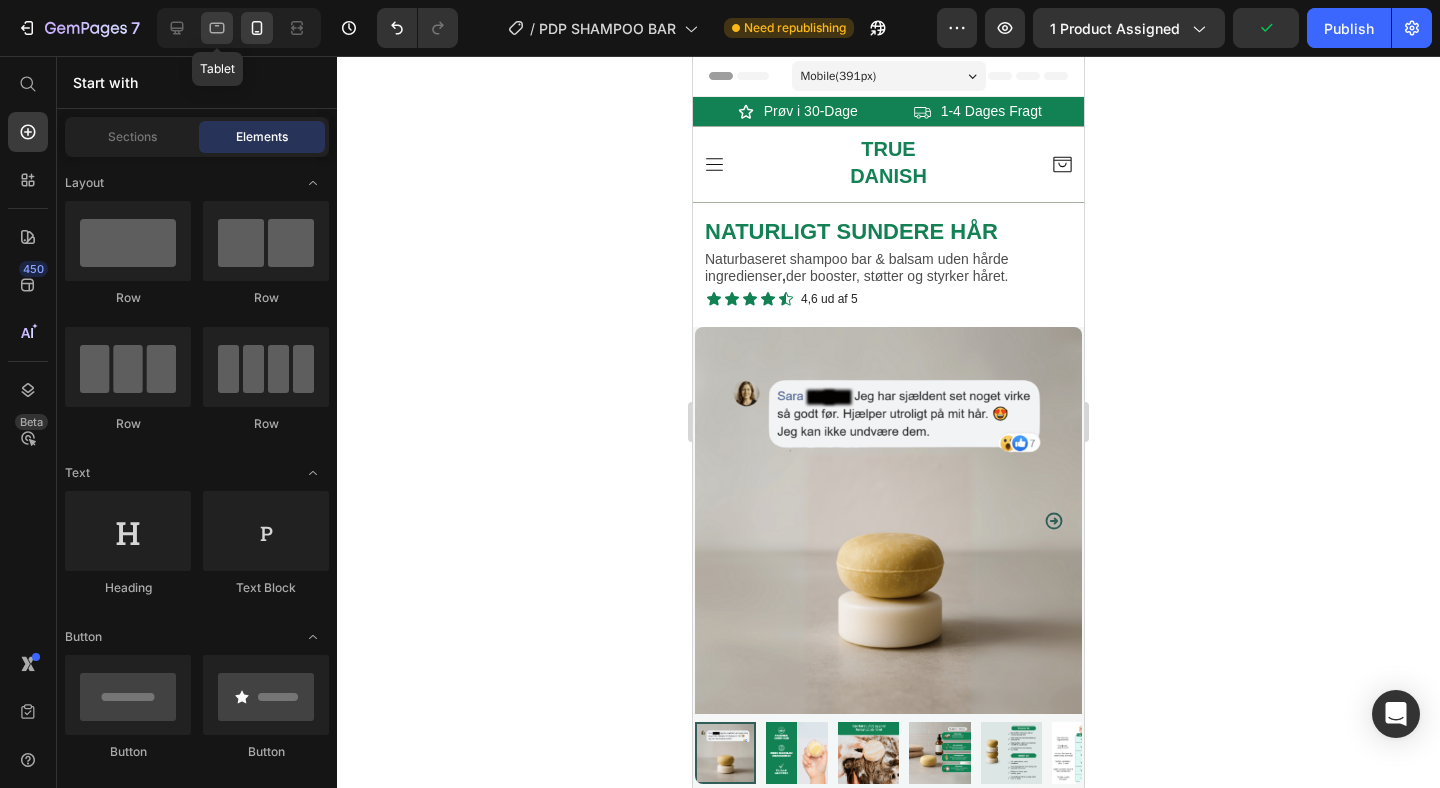 click 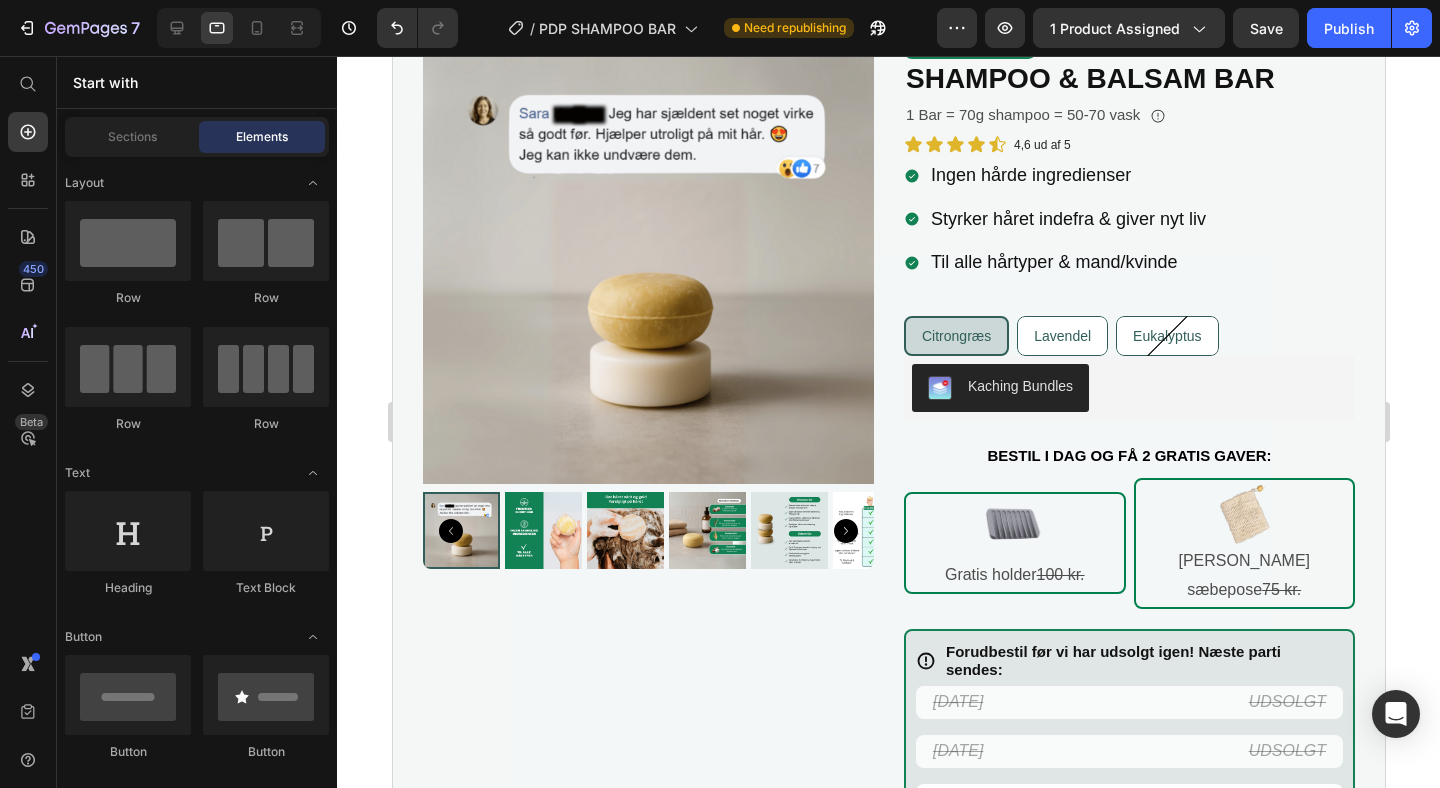 scroll, scrollTop: 437, scrollLeft: 0, axis: vertical 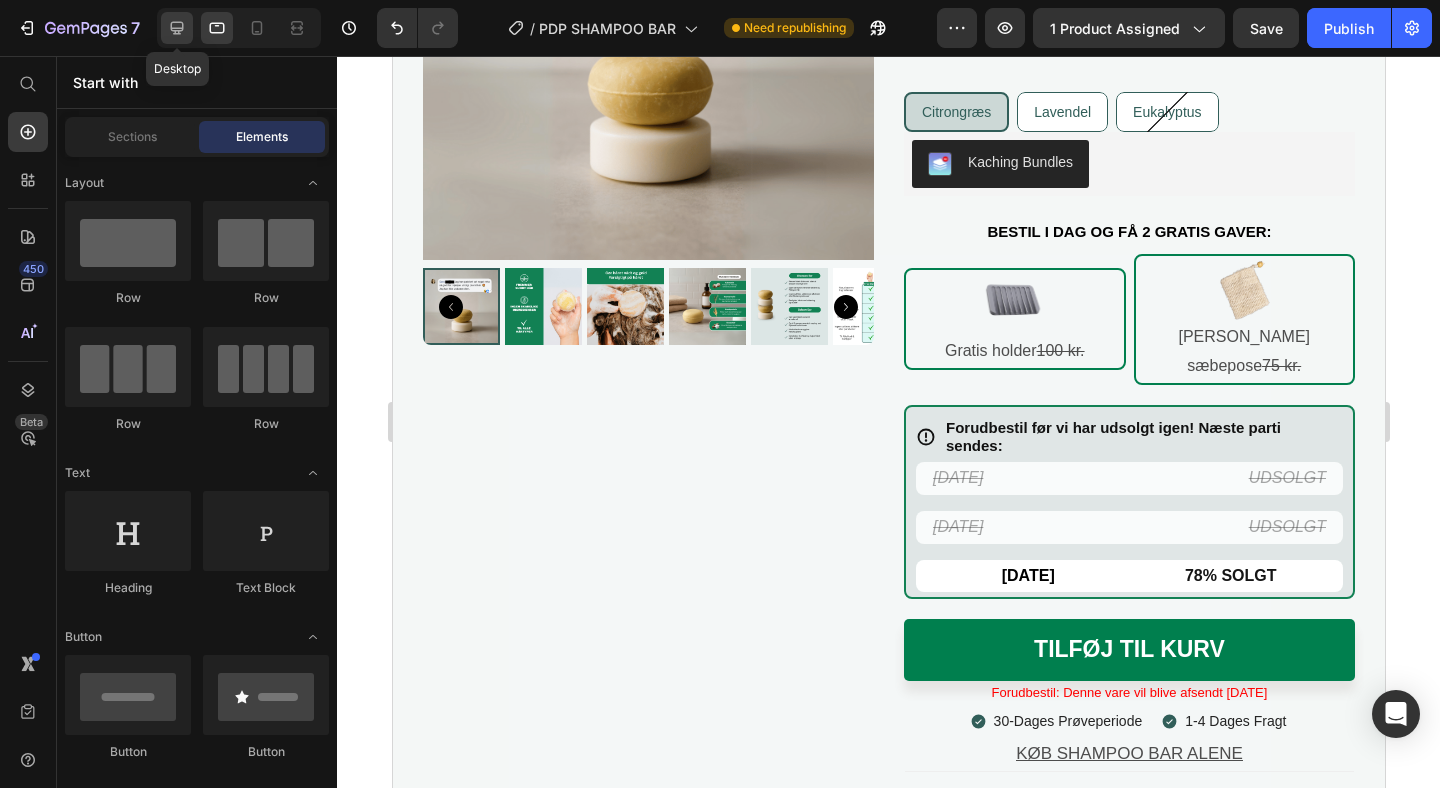 click 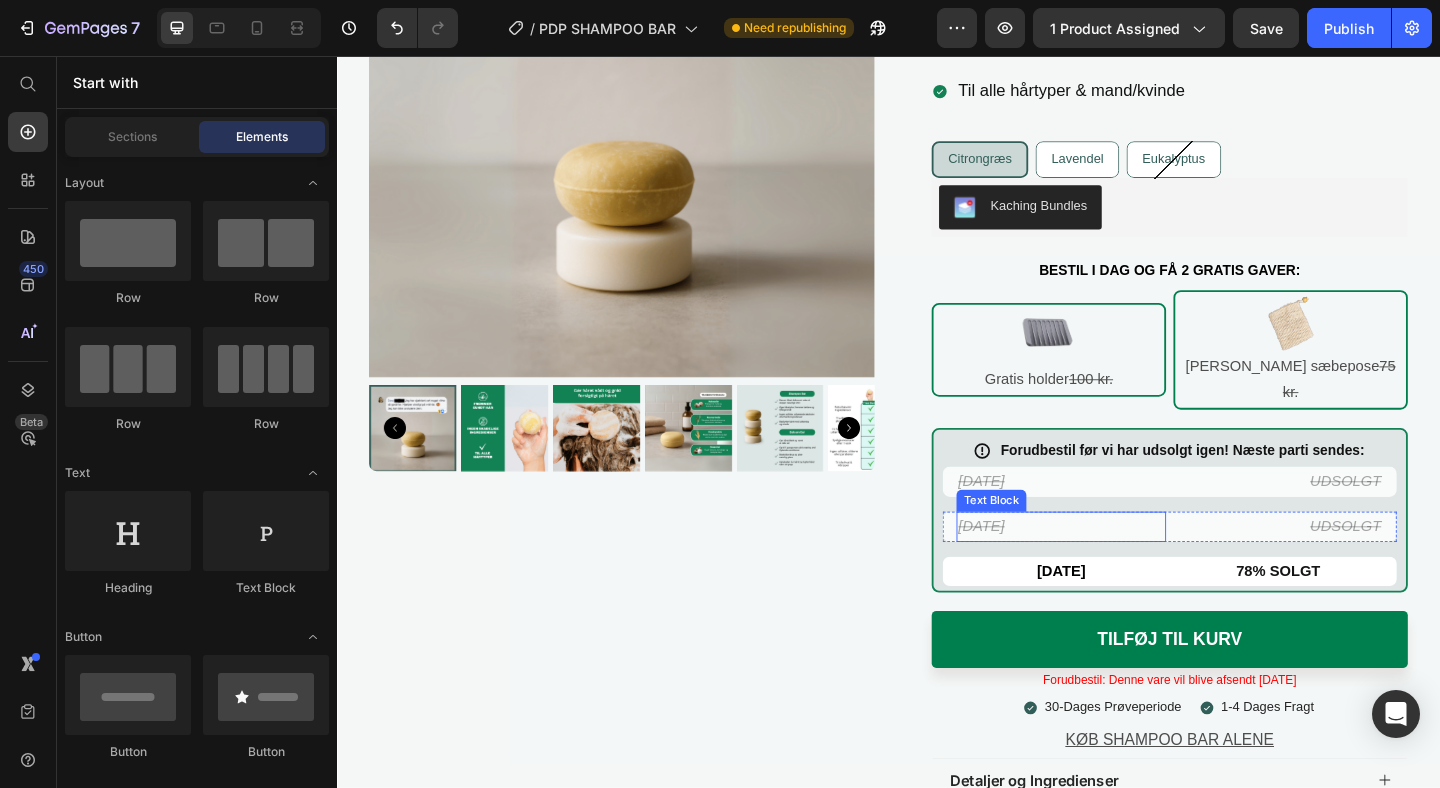 click on "23 MAJ" at bounding box center (1038, 566) 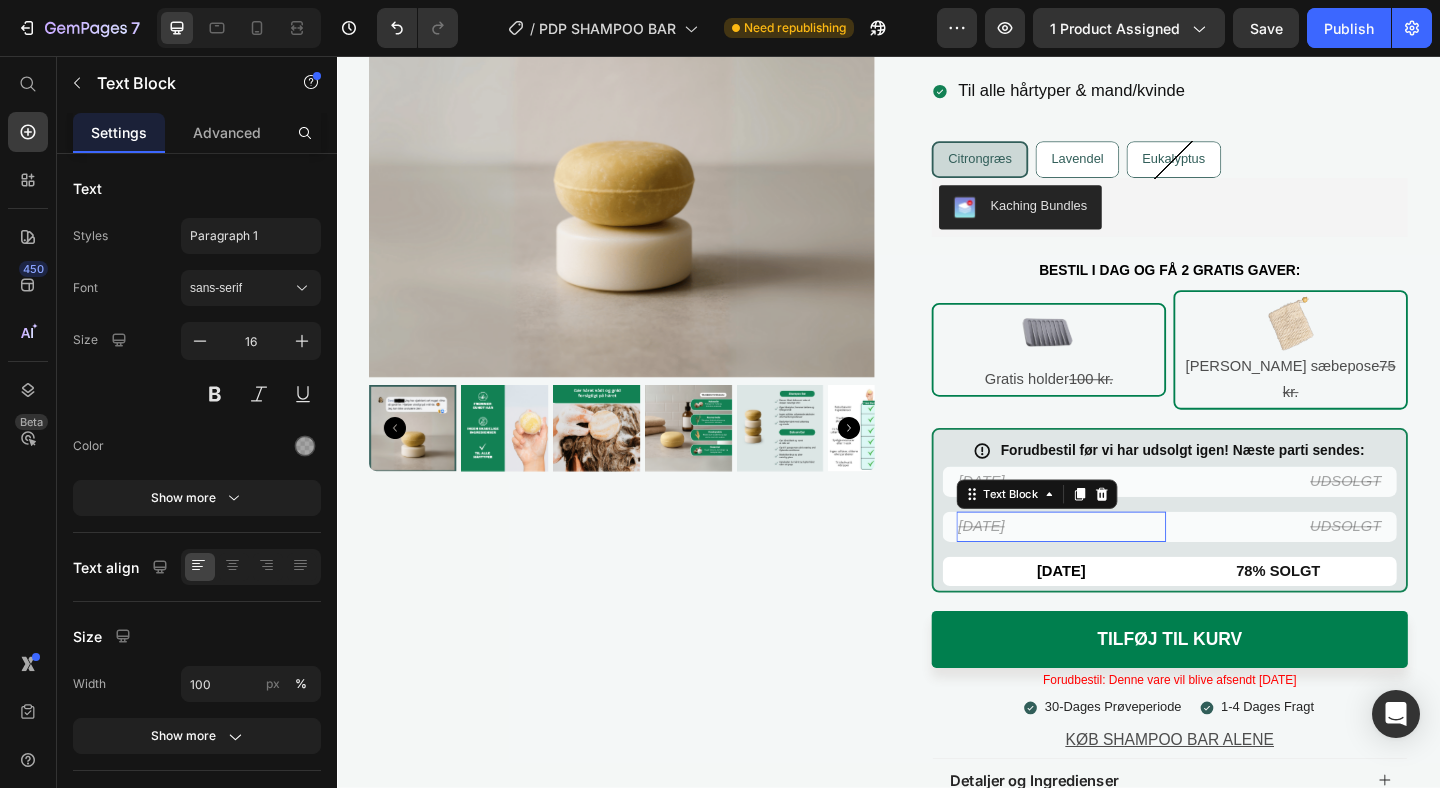 click on "23 MAJ" at bounding box center [1038, 566] 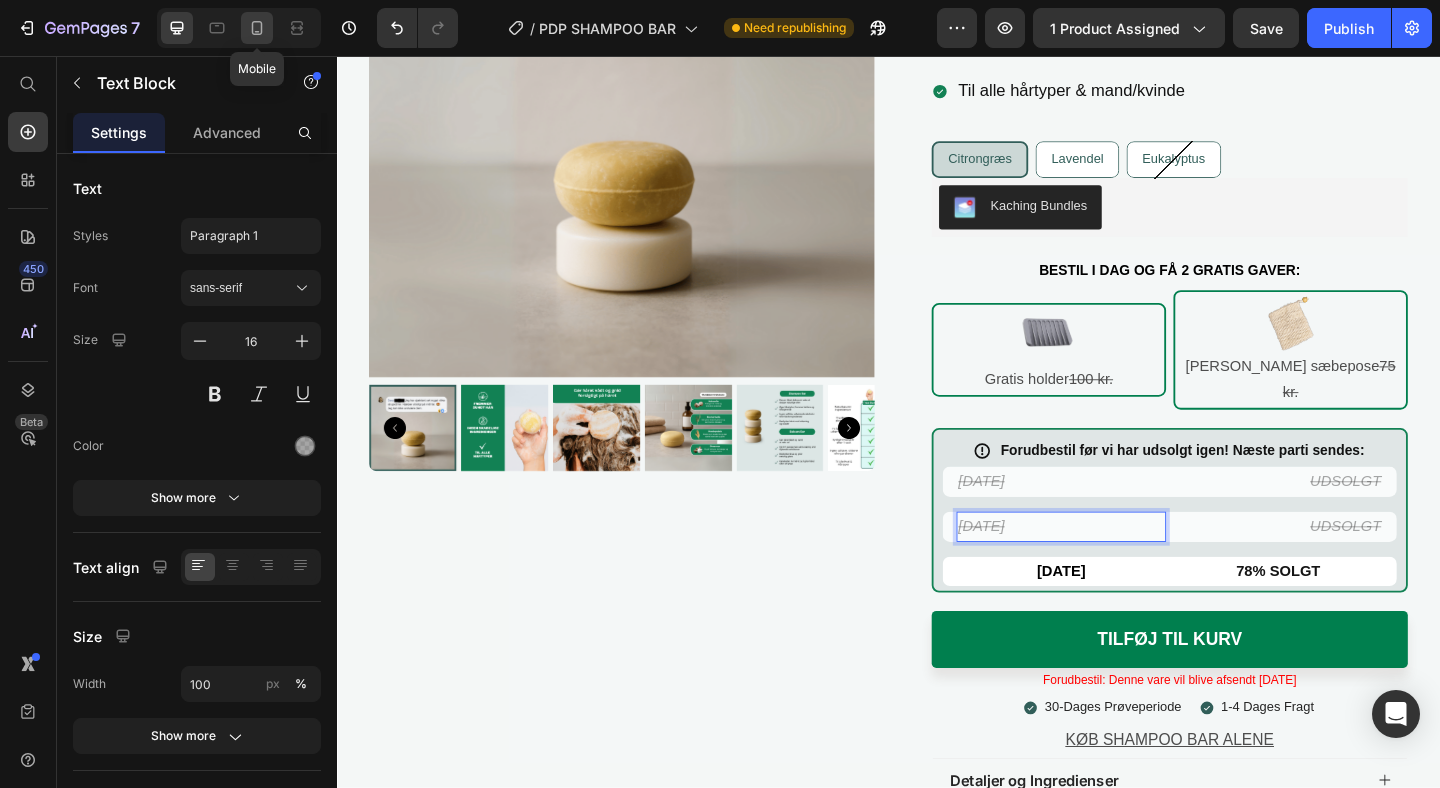 click 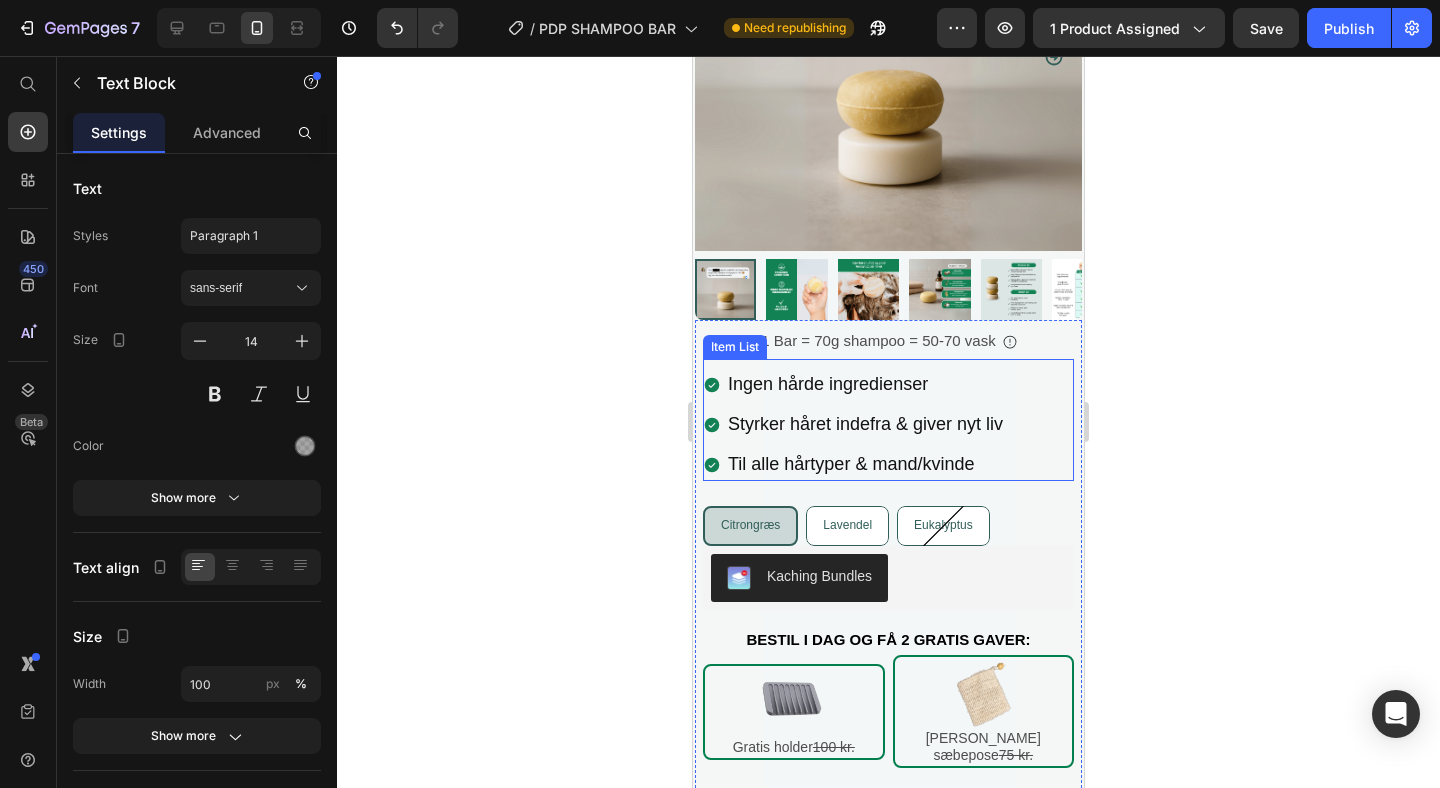 scroll, scrollTop: 1187, scrollLeft: 0, axis: vertical 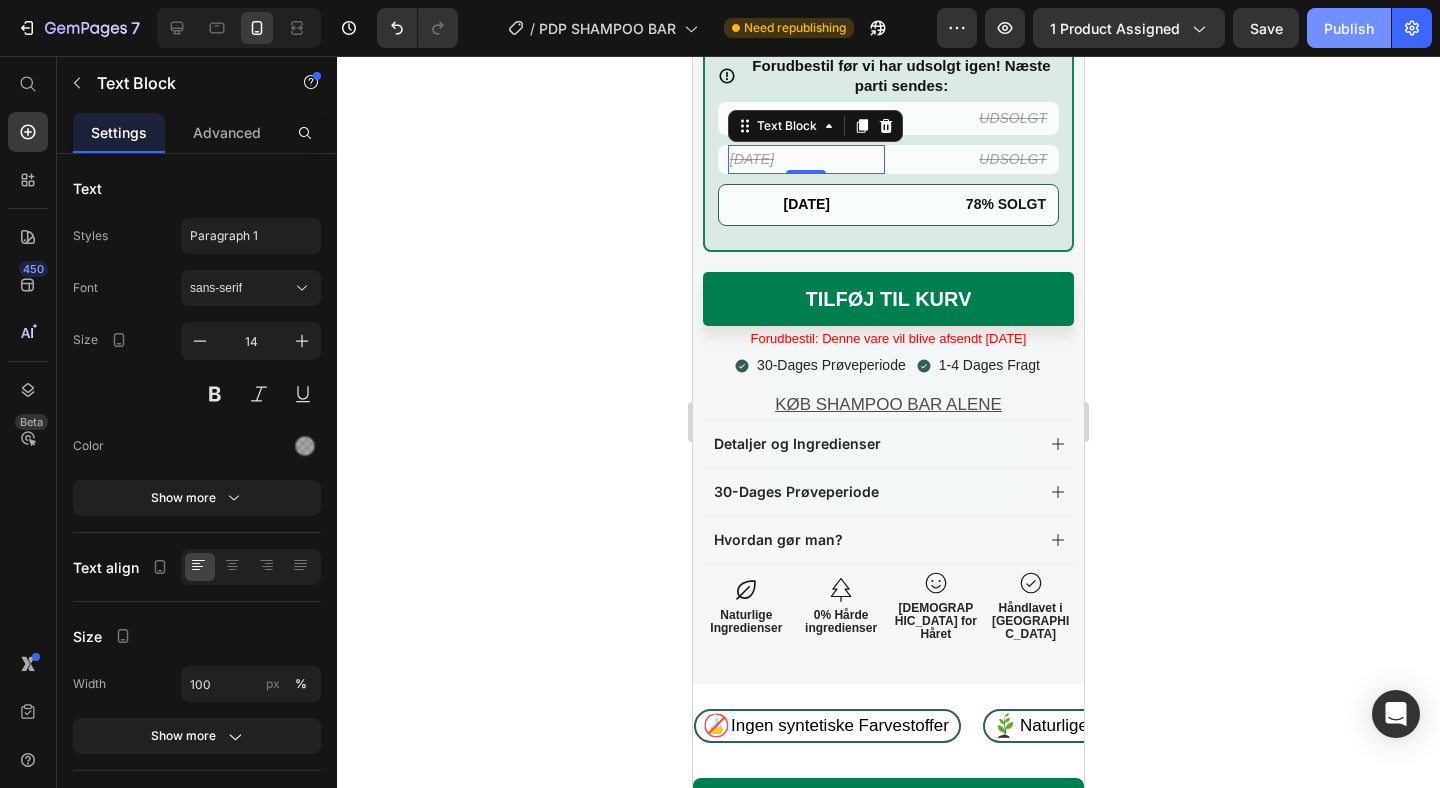 click on "Publish" at bounding box center (1349, 28) 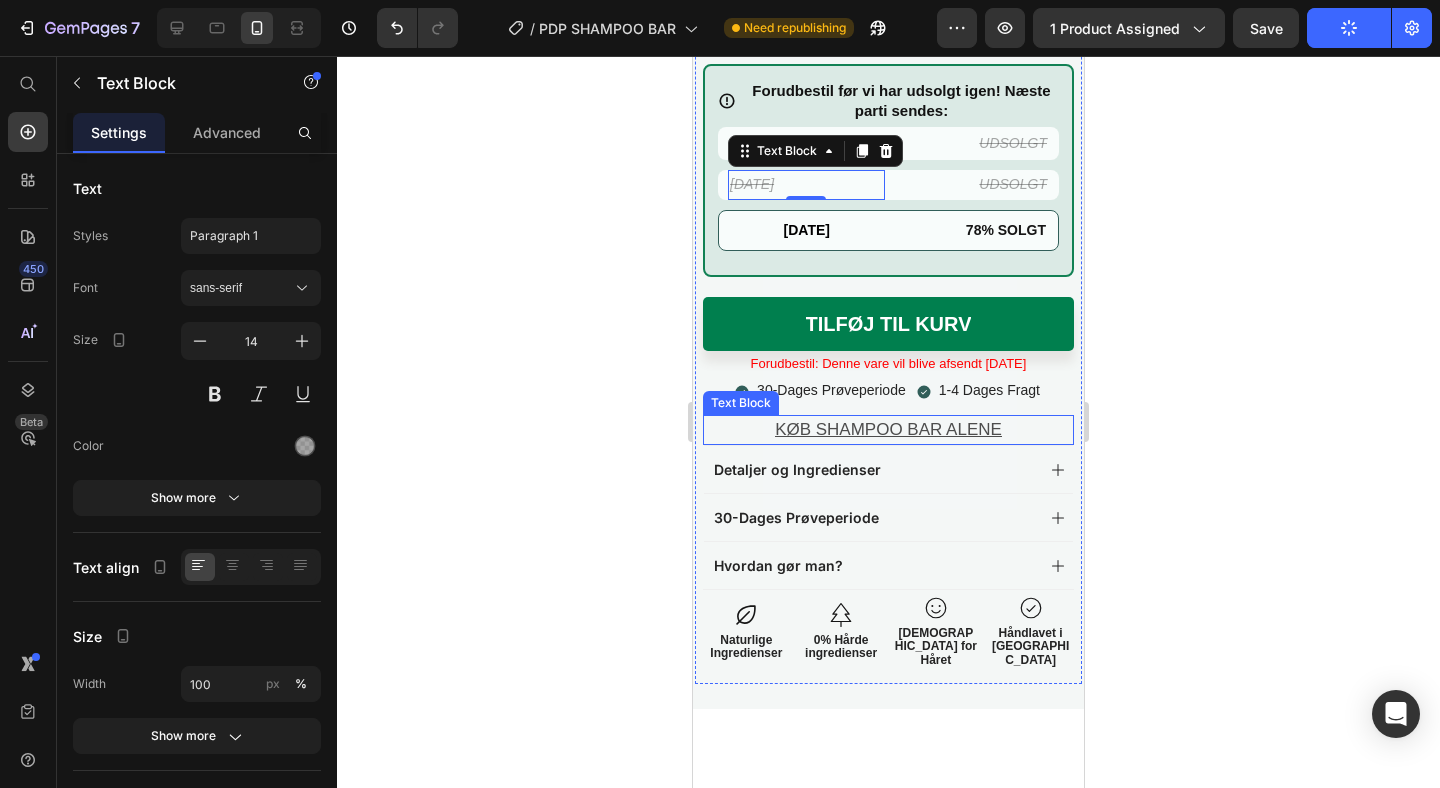scroll, scrollTop: 0, scrollLeft: 0, axis: both 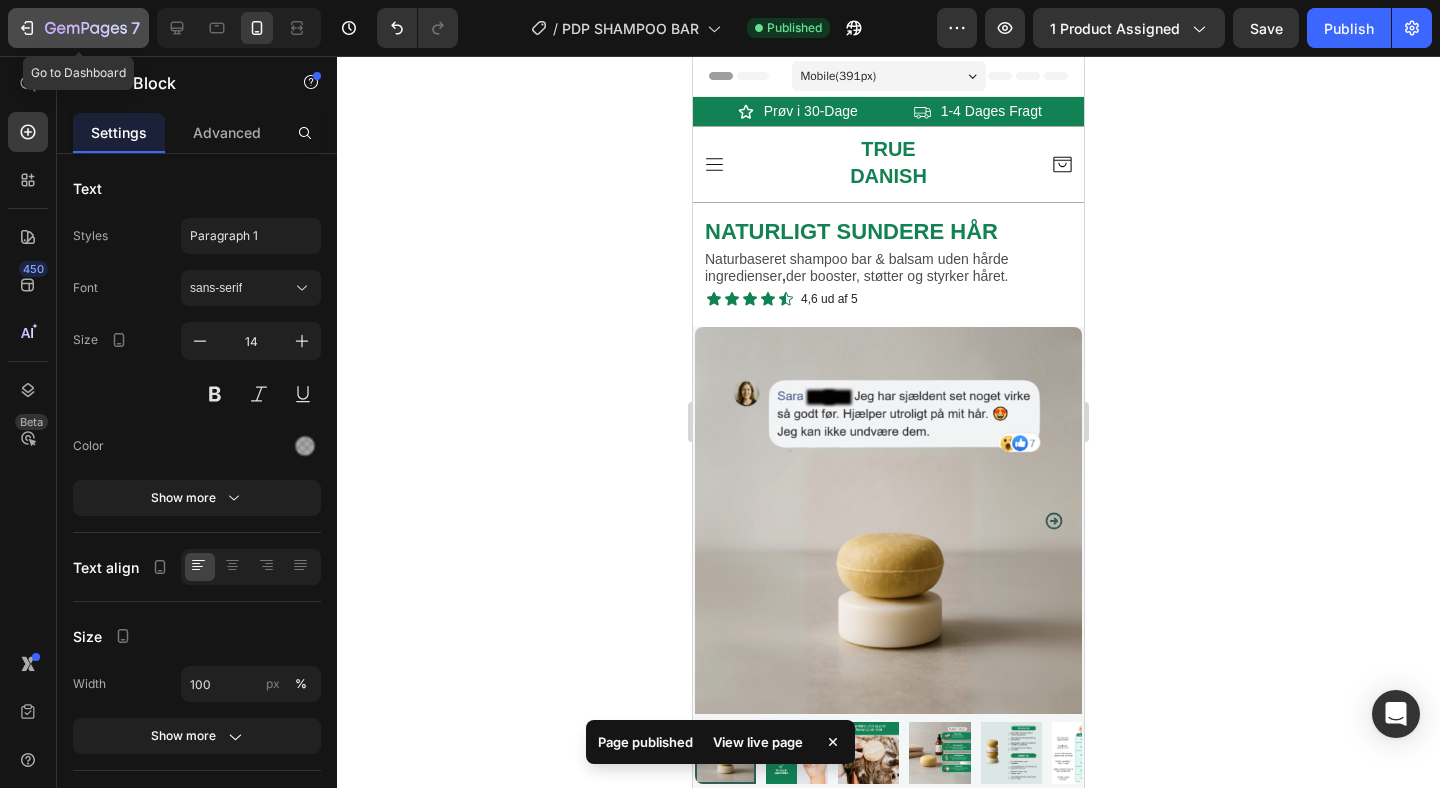 click 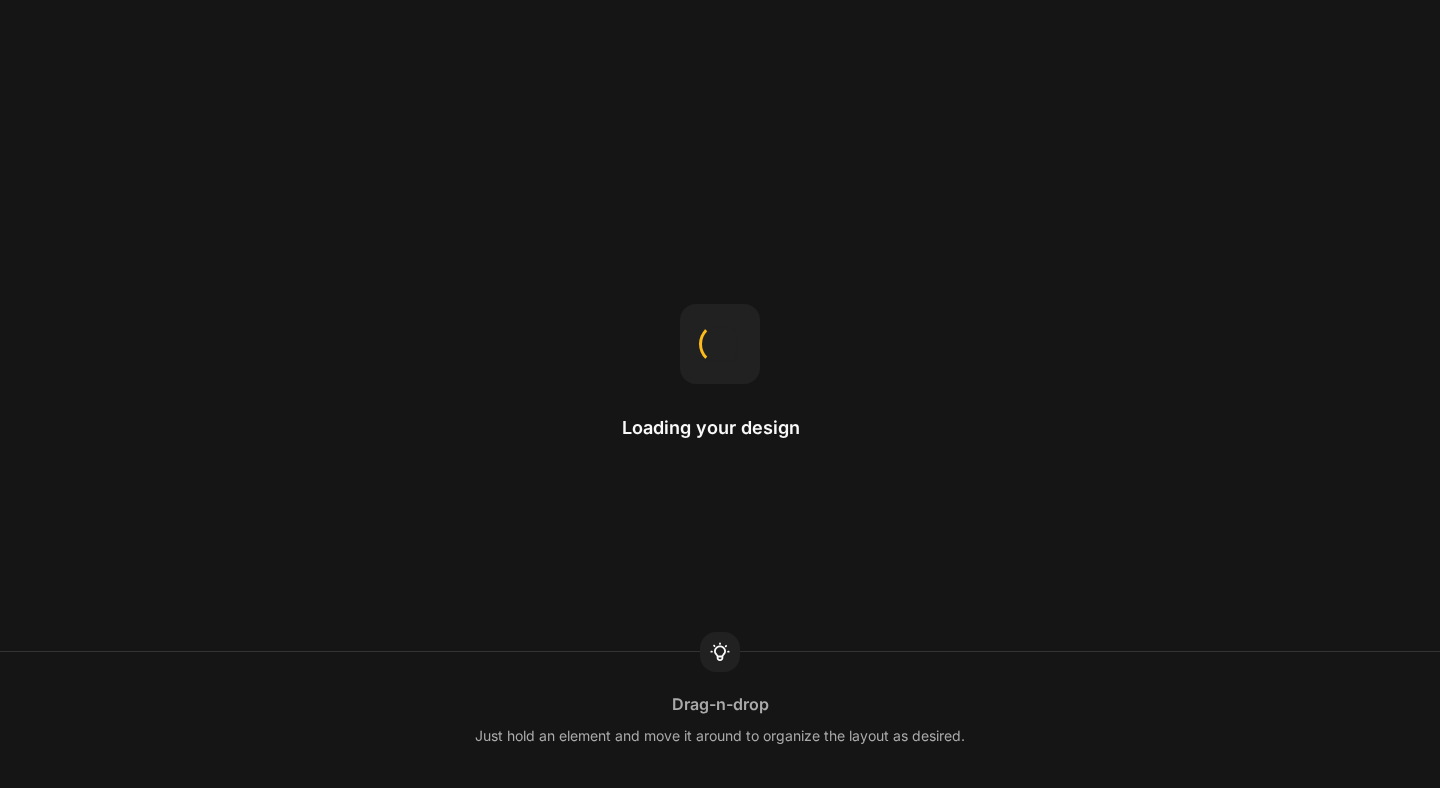 scroll, scrollTop: 0, scrollLeft: 0, axis: both 